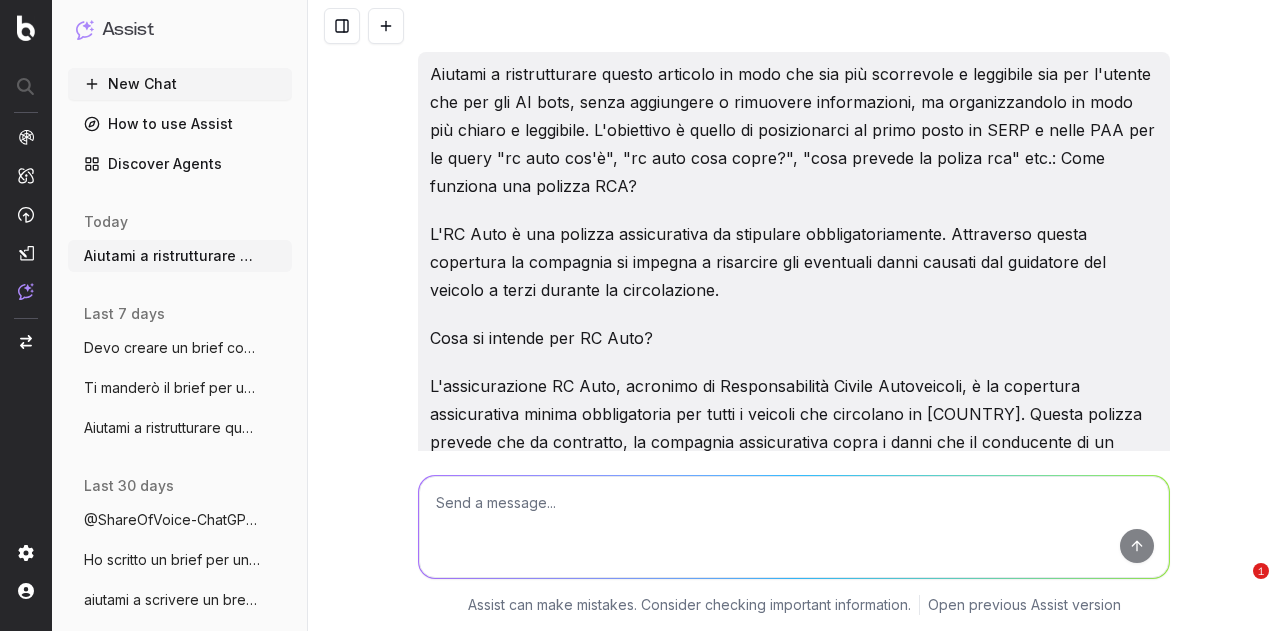 scroll, scrollTop: 0, scrollLeft: 0, axis: both 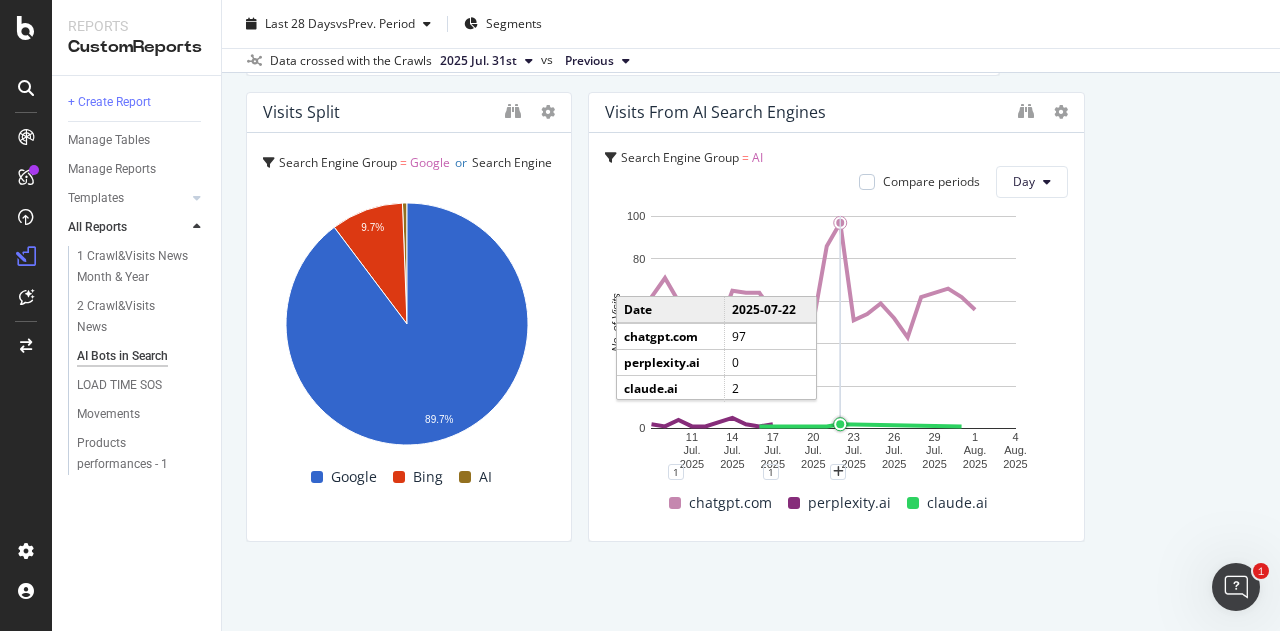click 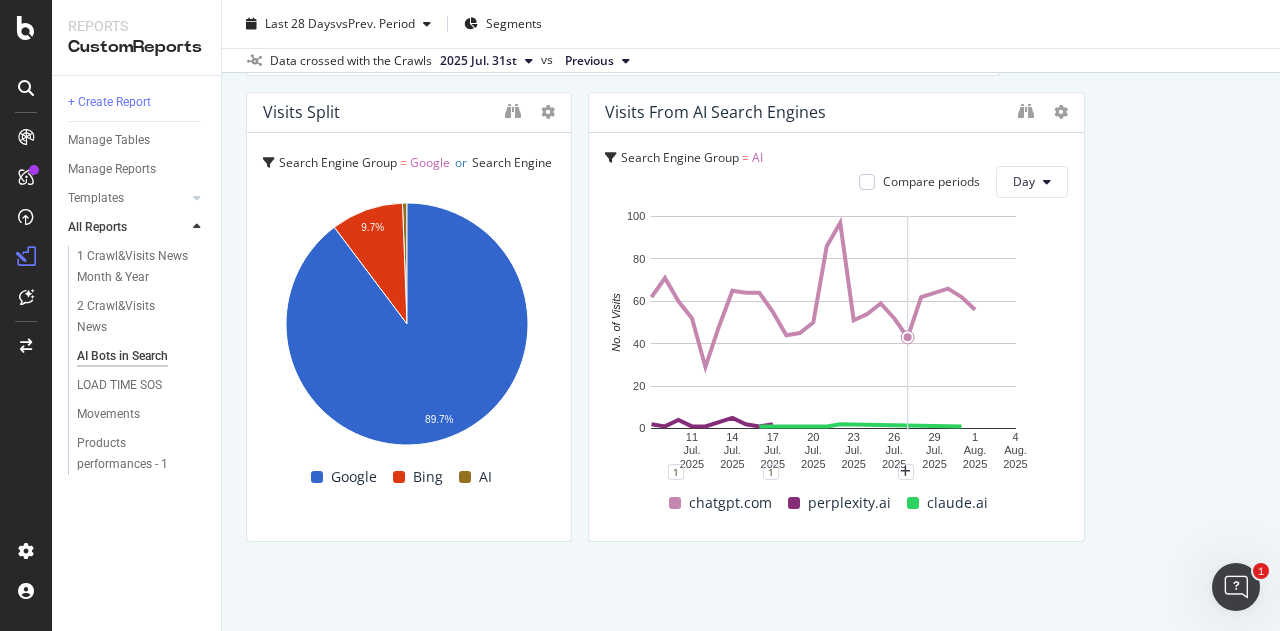 click 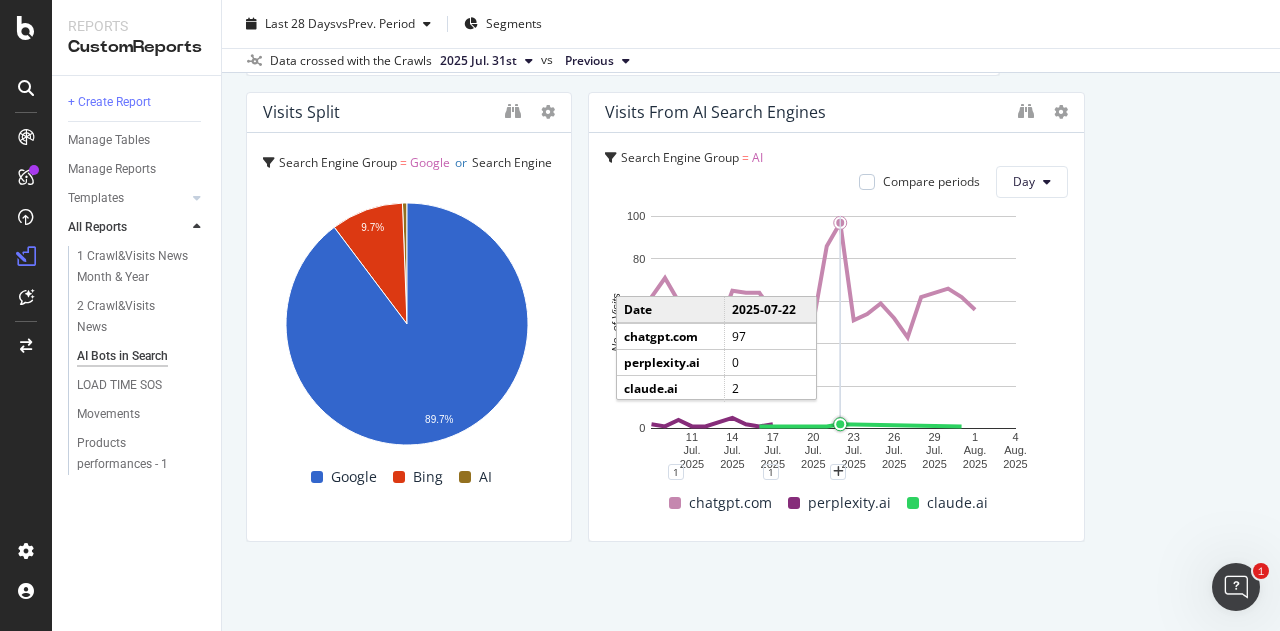 click 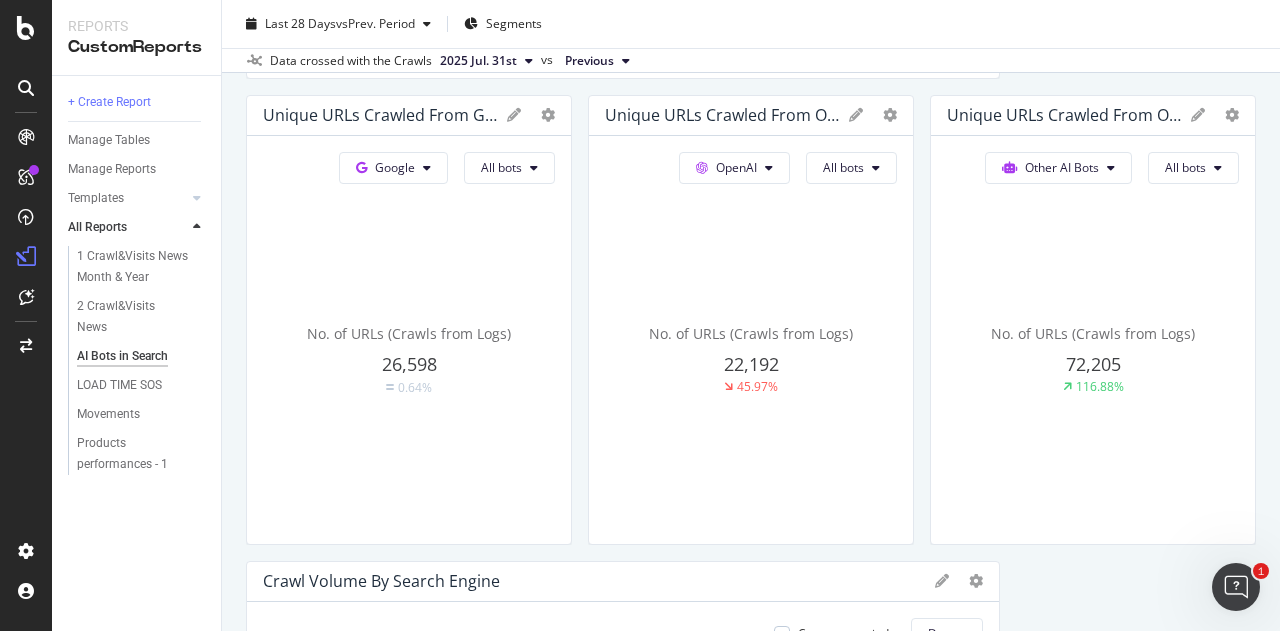scroll, scrollTop: 600, scrollLeft: 0, axis: vertical 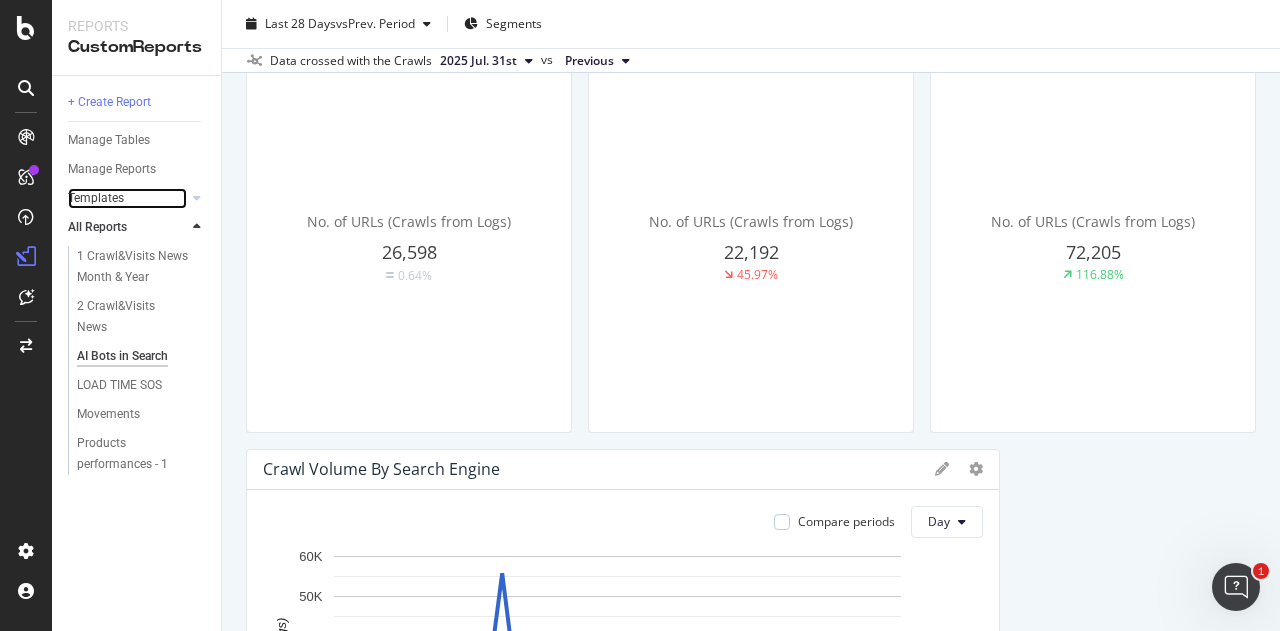 click on "Templates" at bounding box center [127, 198] 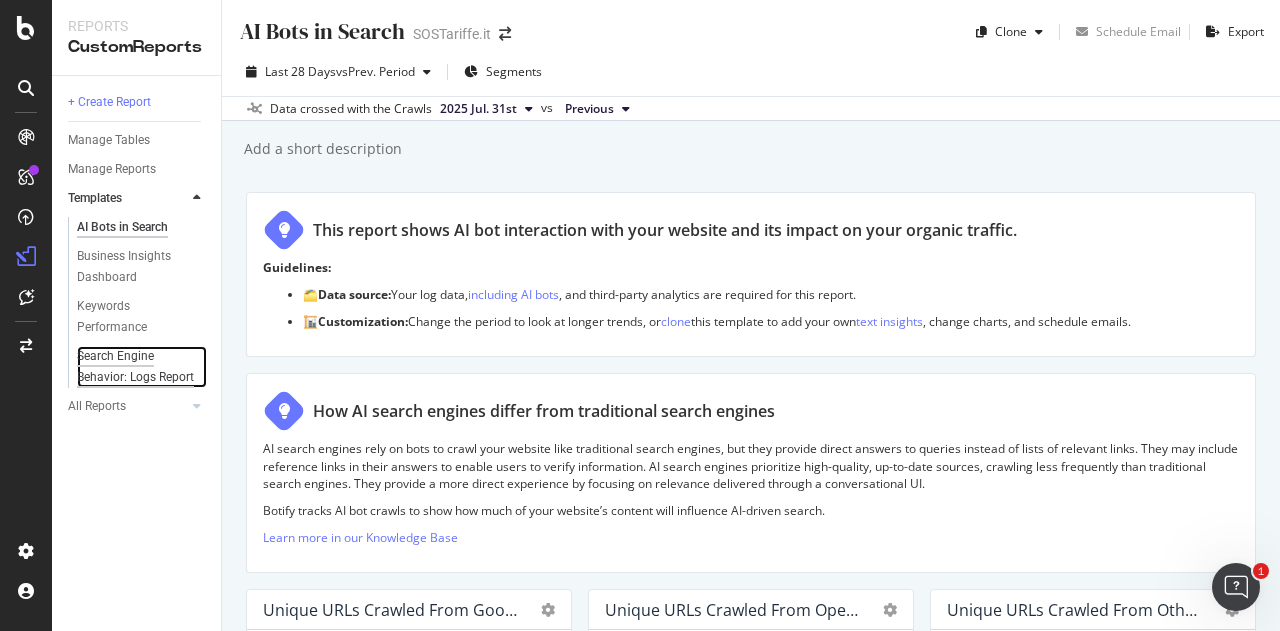 click on "Search Engine Behavior: Logs Report" at bounding box center (136, 367) 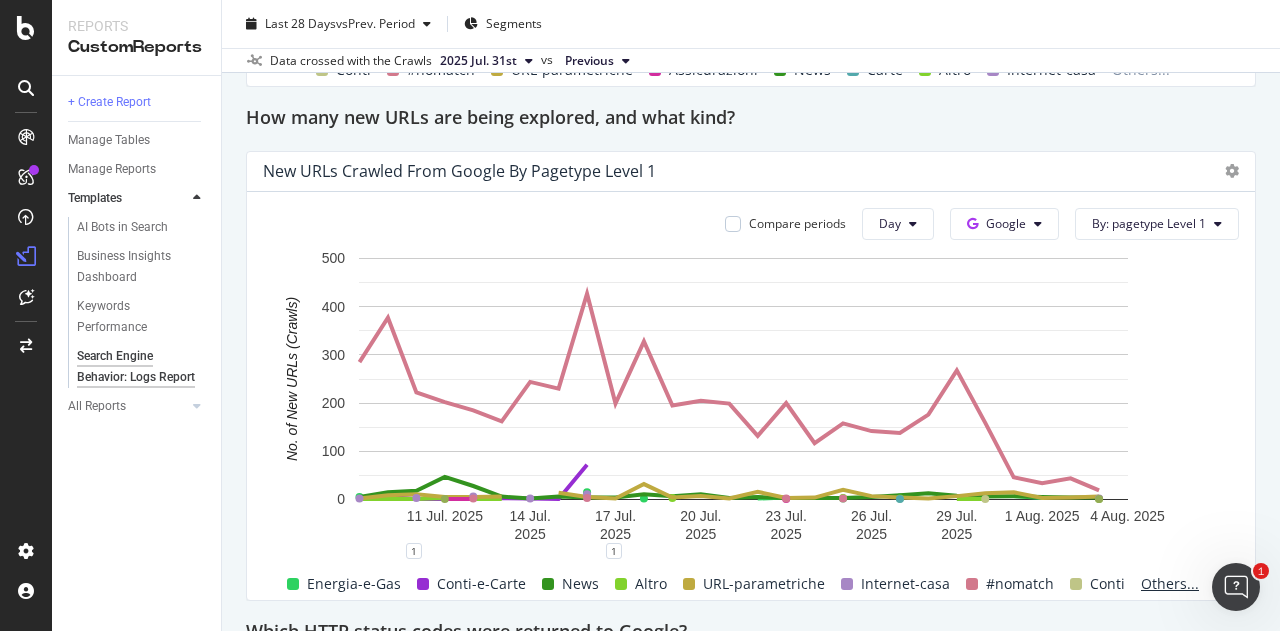 scroll, scrollTop: 1900, scrollLeft: 0, axis: vertical 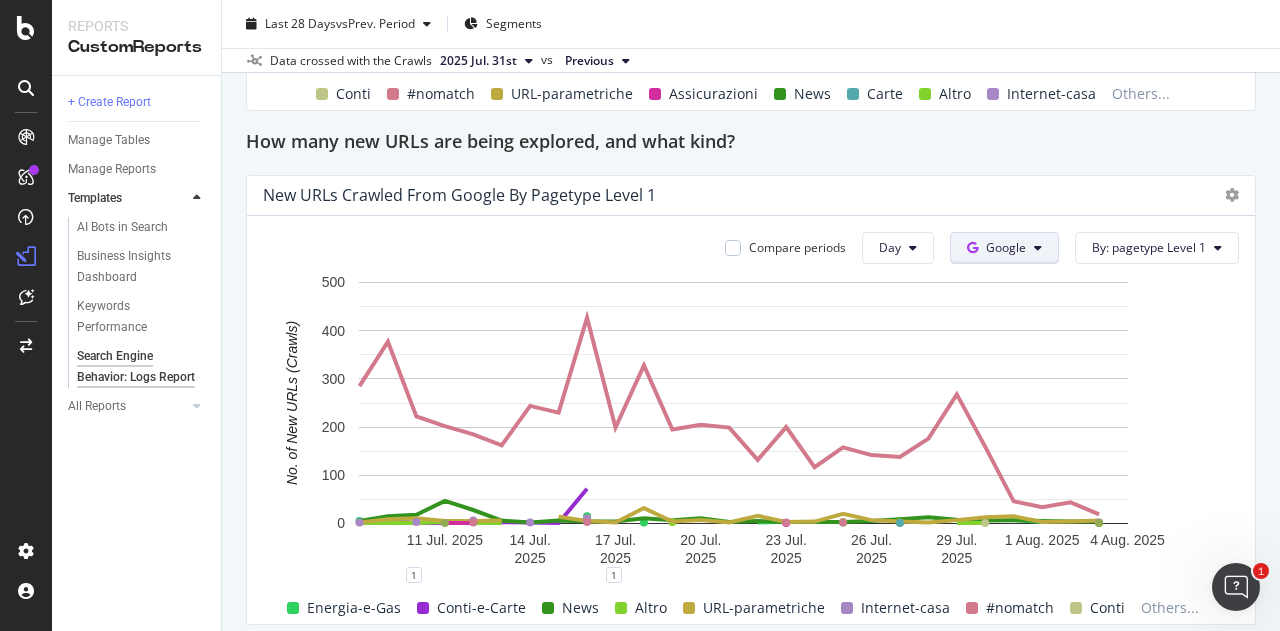 click on "Google" at bounding box center (1004, 248) 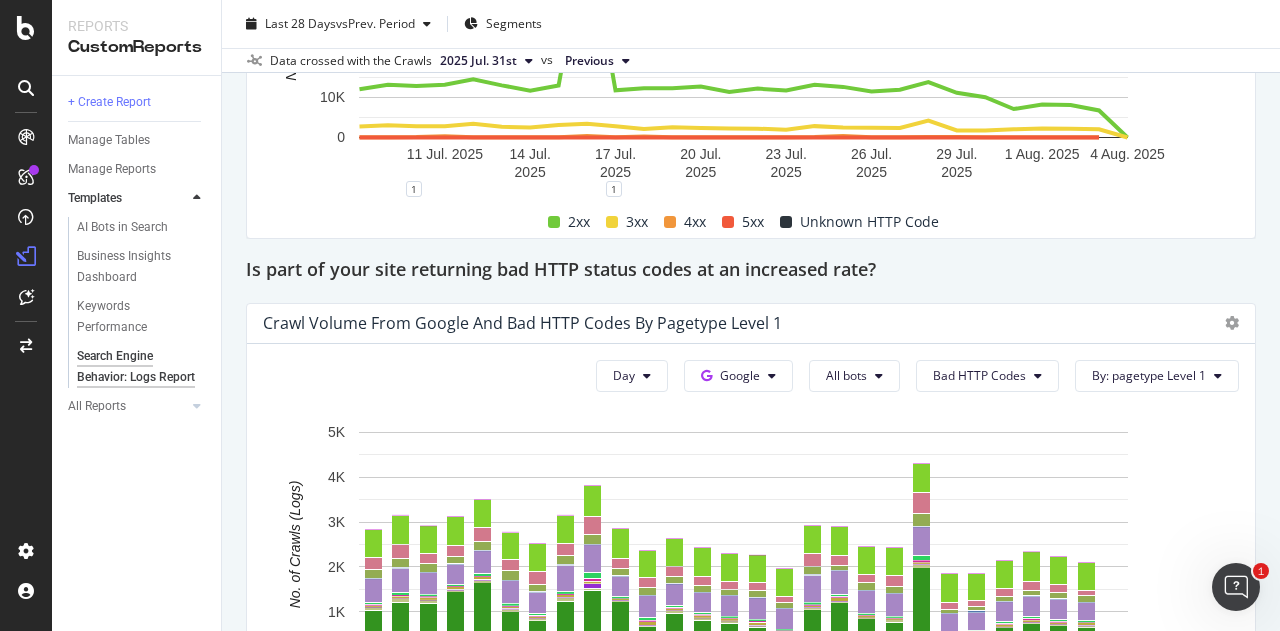 scroll, scrollTop: 2500, scrollLeft: 0, axis: vertical 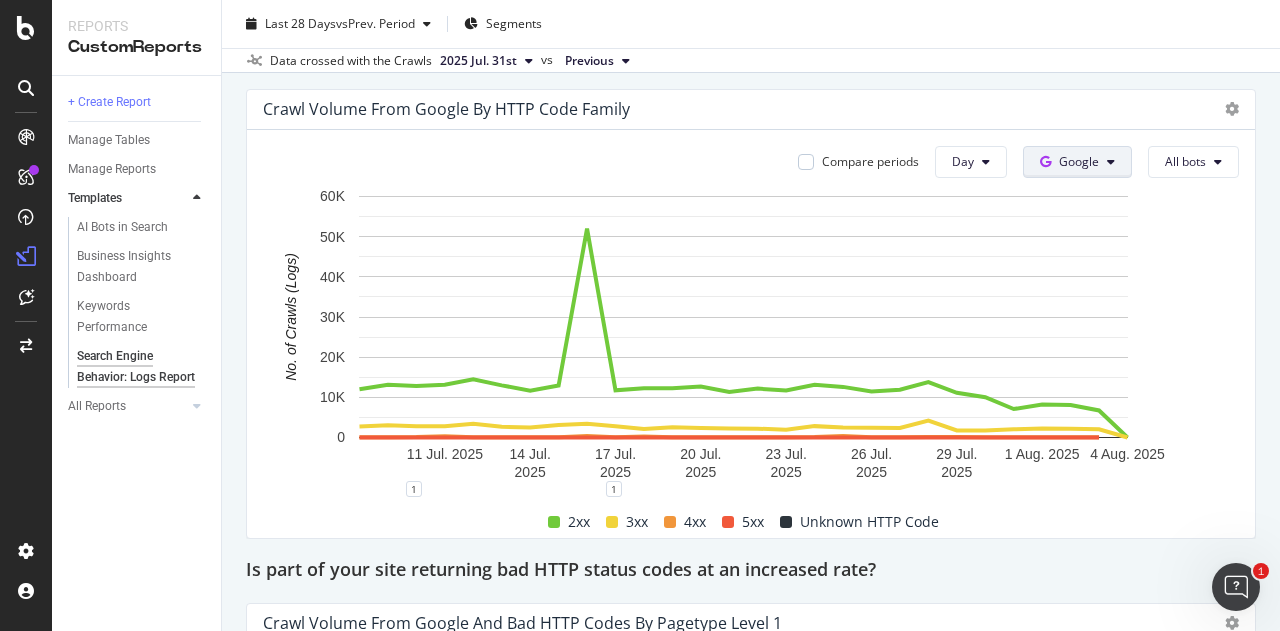 click on "Google" at bounding box center [1079, 161] 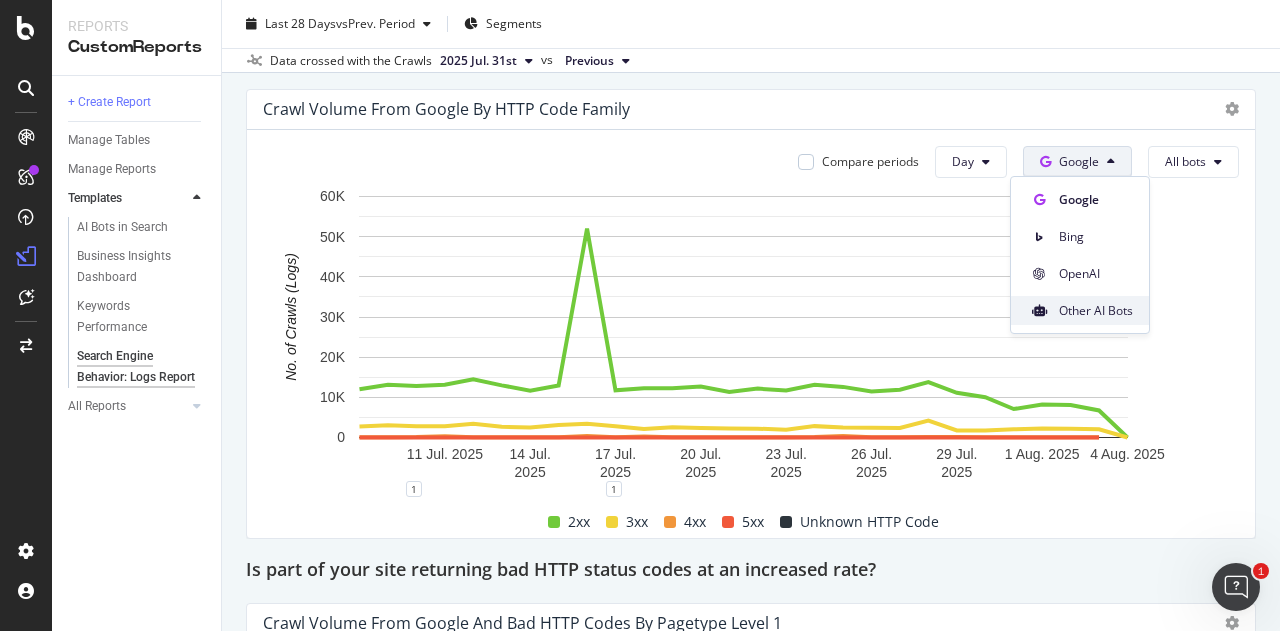 click on "Other AI Bots" at bounding box center [1080, 310] 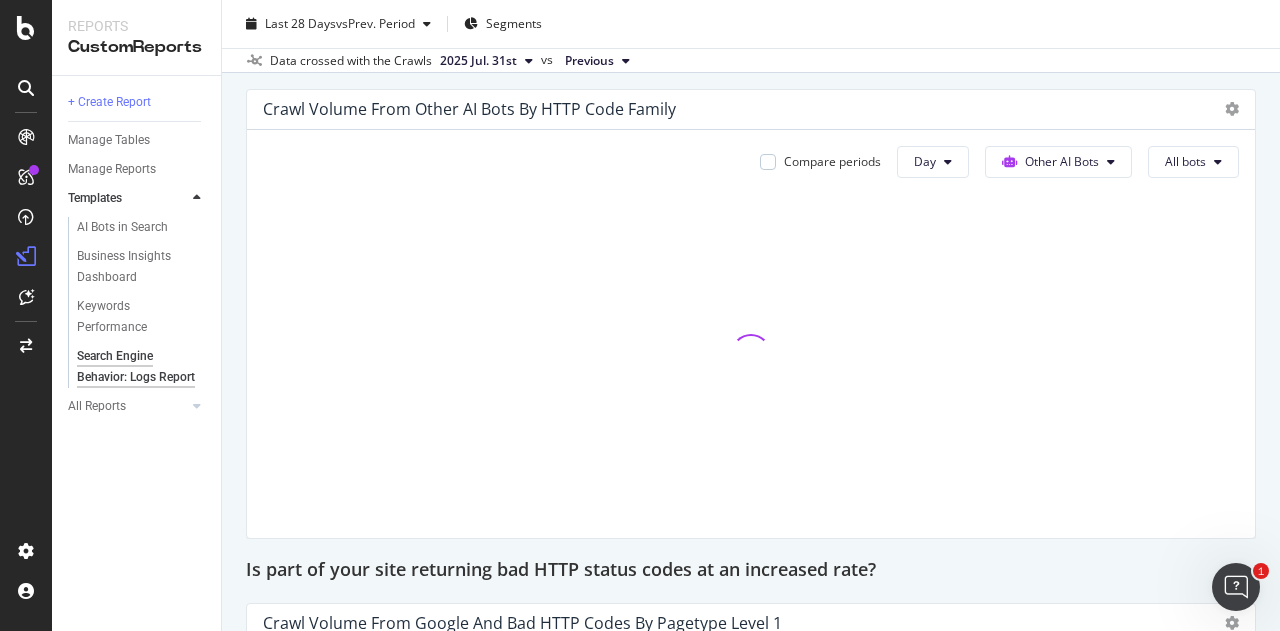 click on "All bots" at bounding box center [1193, 162] 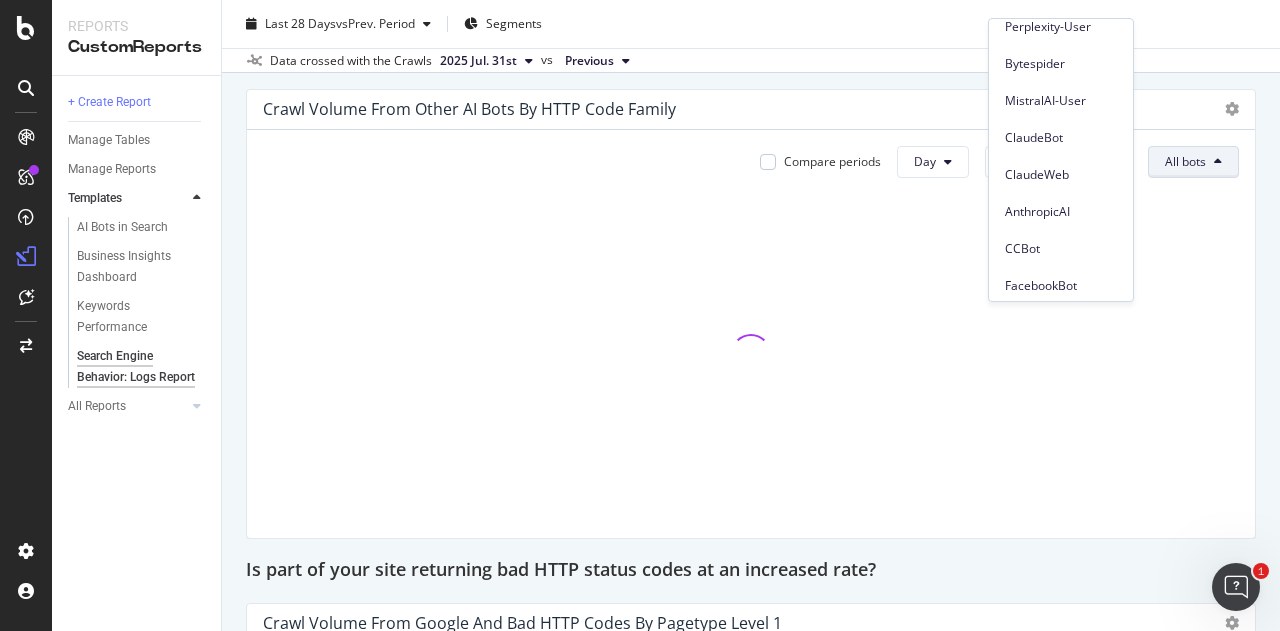 scroll, scrollTop: 280, scrollLeft: 0, axis: vertical 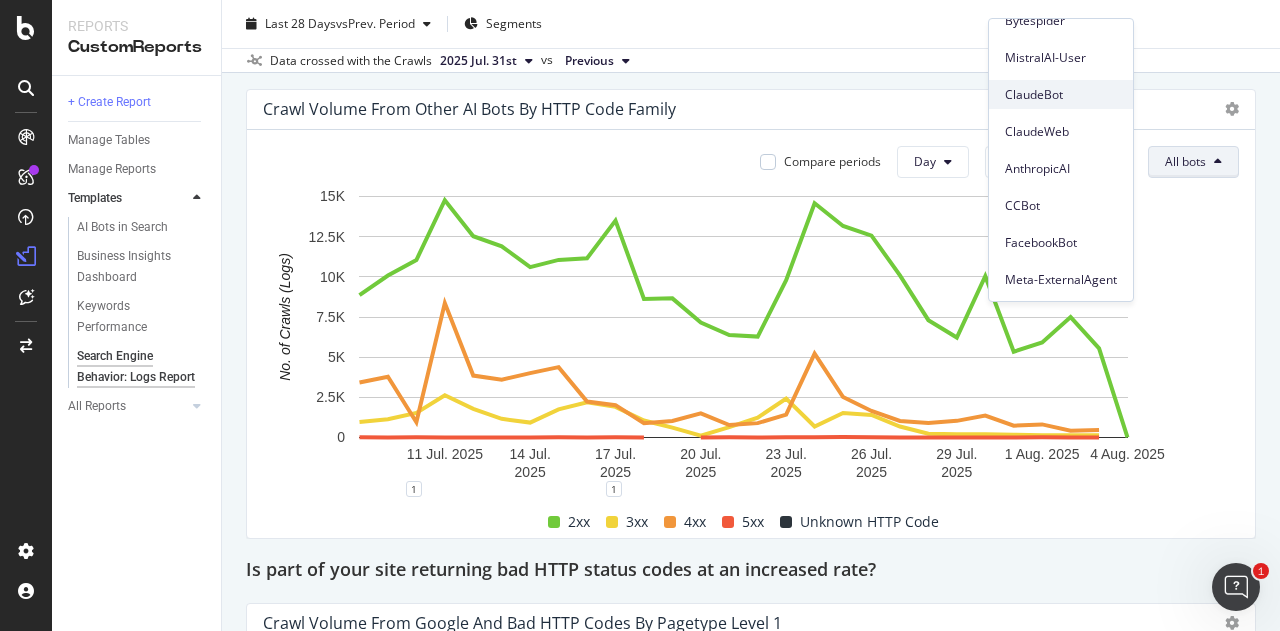 click on "ClaudeBot" at bounding box center [1061, 95] 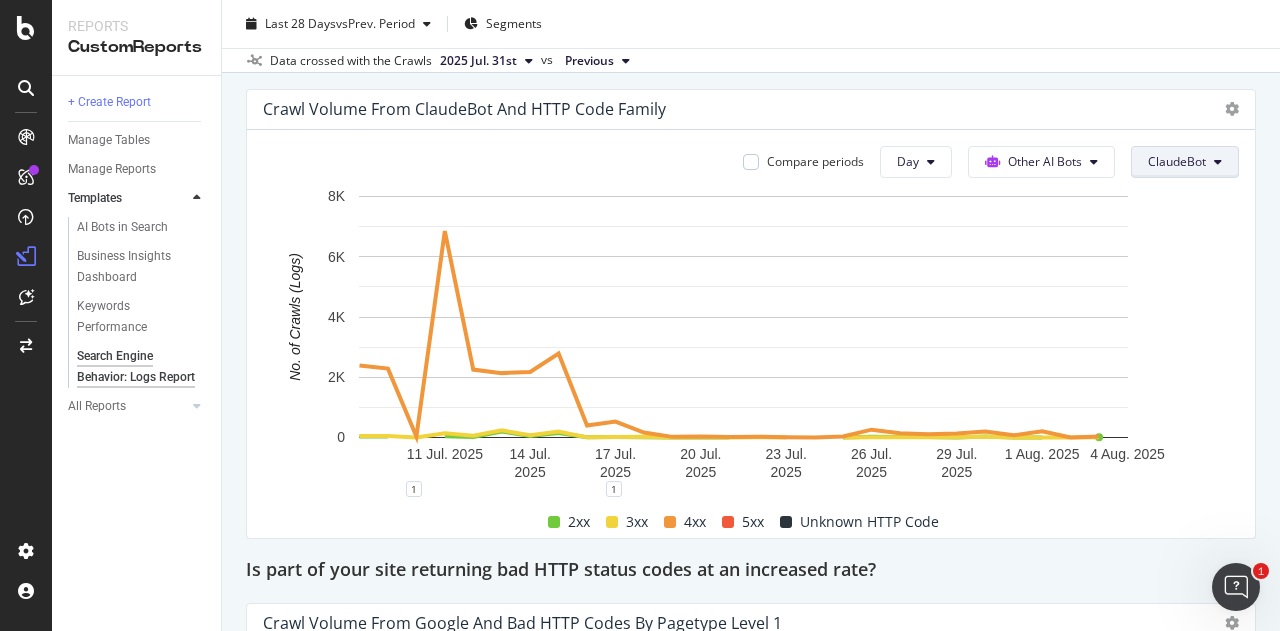 click on "ClaudeBot" at bounding box center [1177, 161] 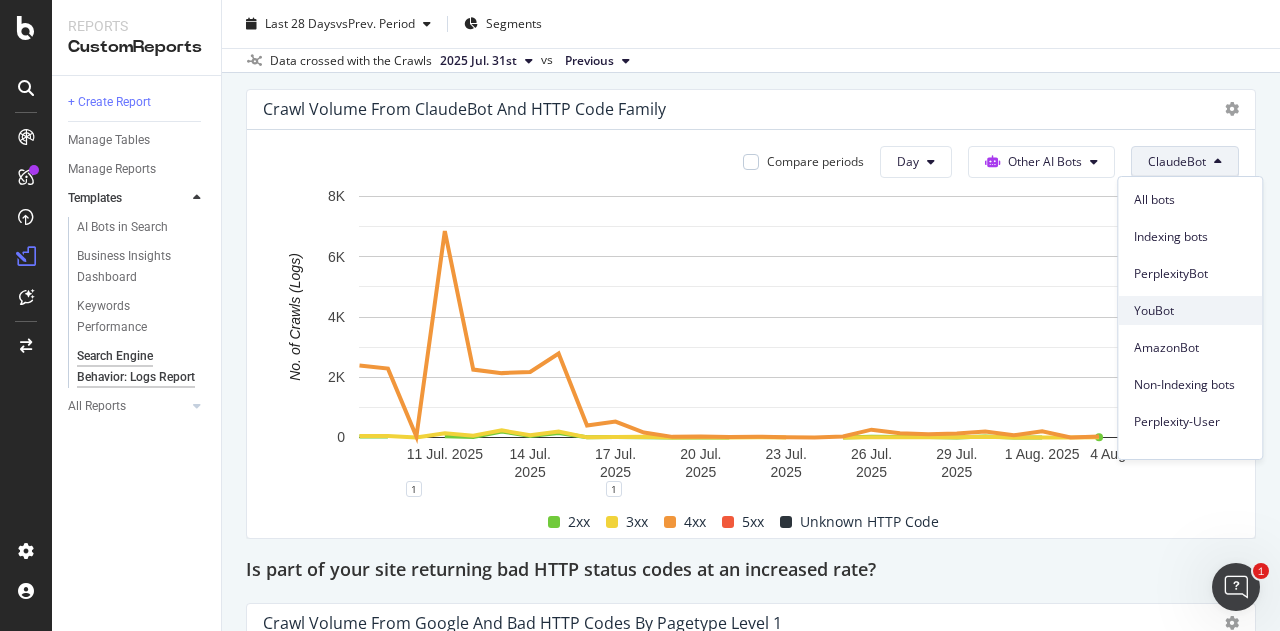 scroll, scrollTop: 280, scrollLeft: 0, axis: vertical 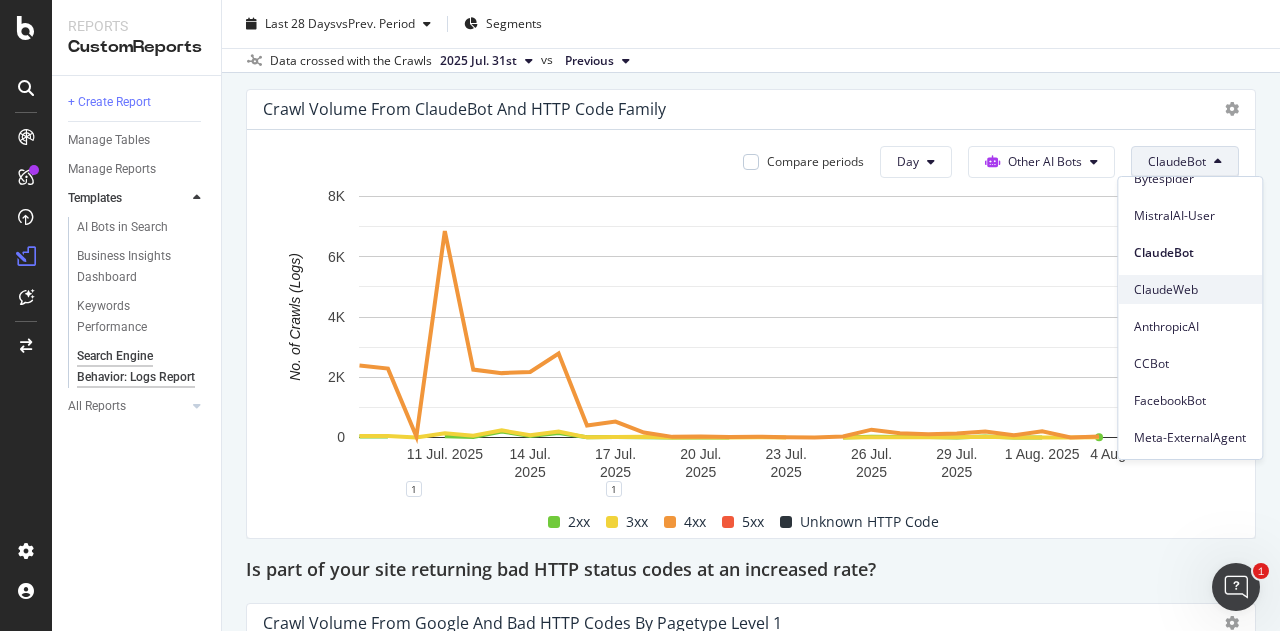 click on "ClaudeWeb" at bounding box center [1190, 290] 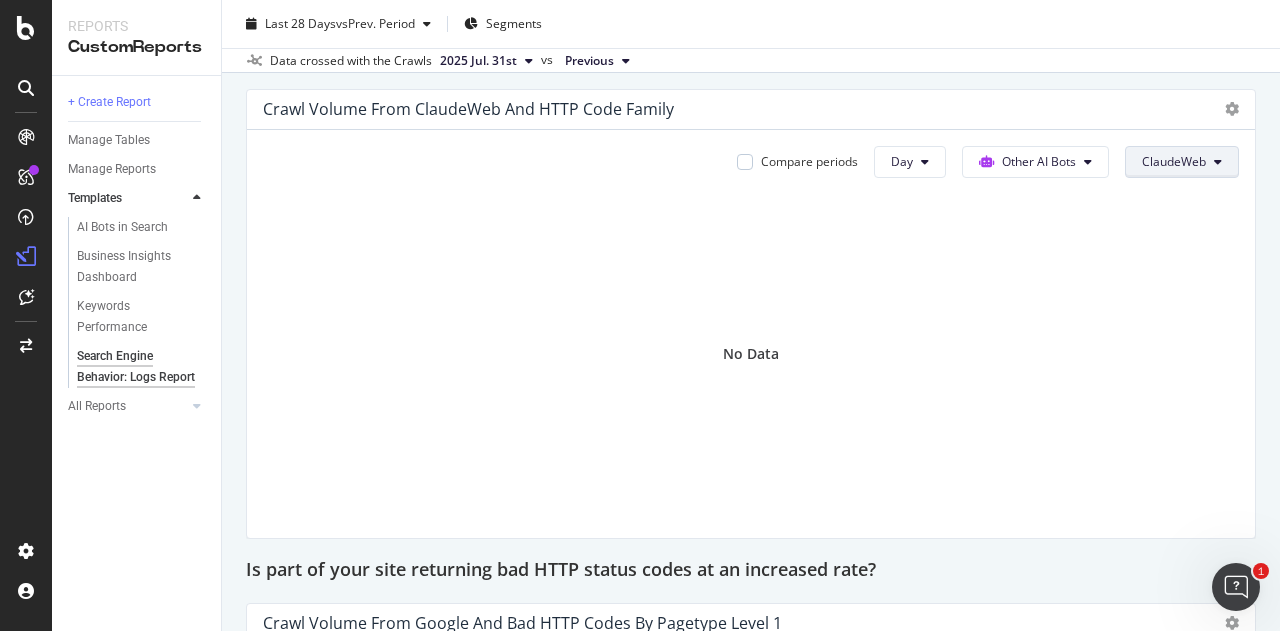 click on "ClaudeWeb" at bounding box center [1174, 161] 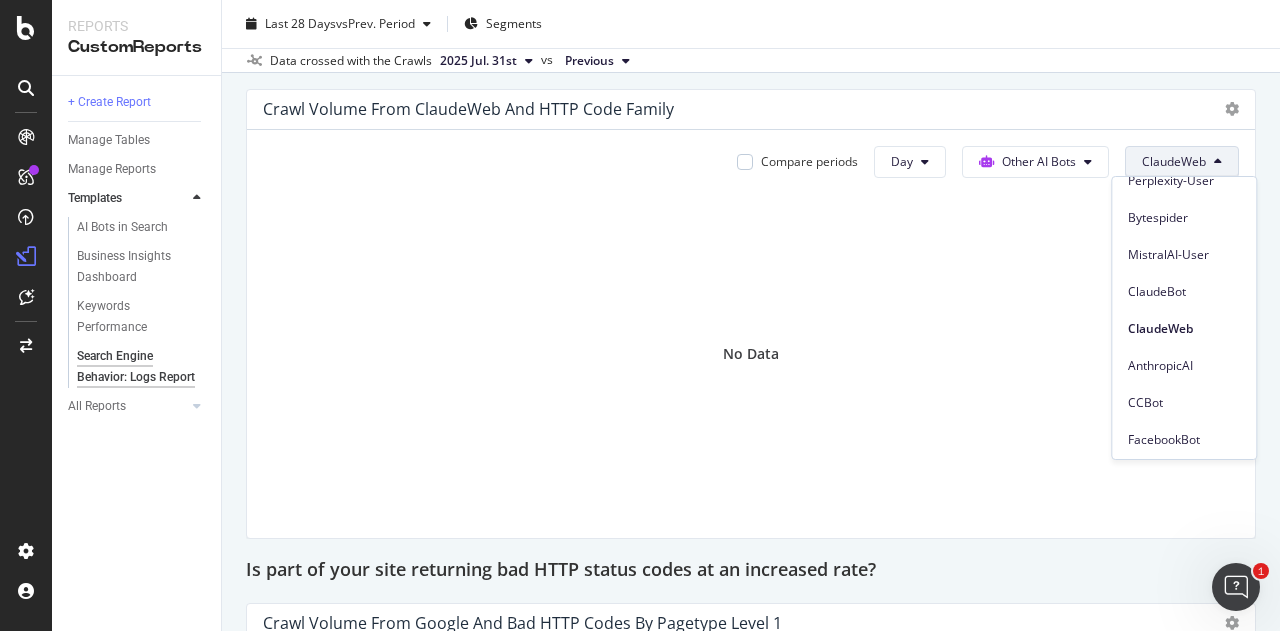 scroll, scrollTop: 280, scrollLeft: 0, axis: vertical 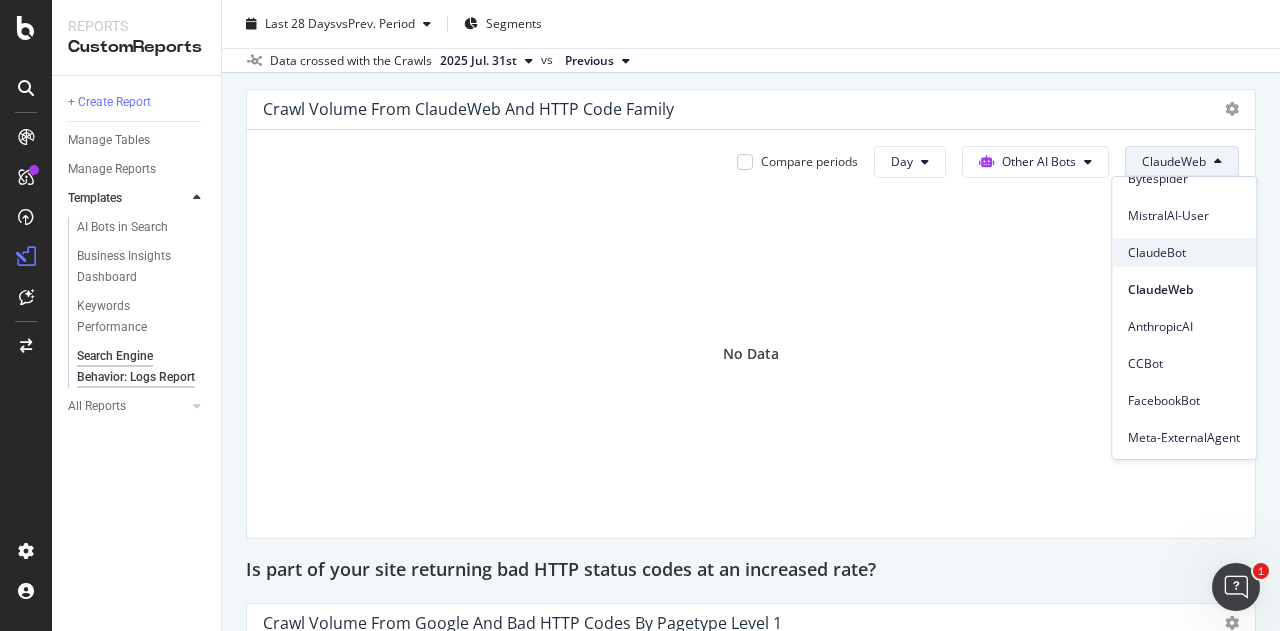 click on "ClaudeBot" at bounding box center [1184, 253] 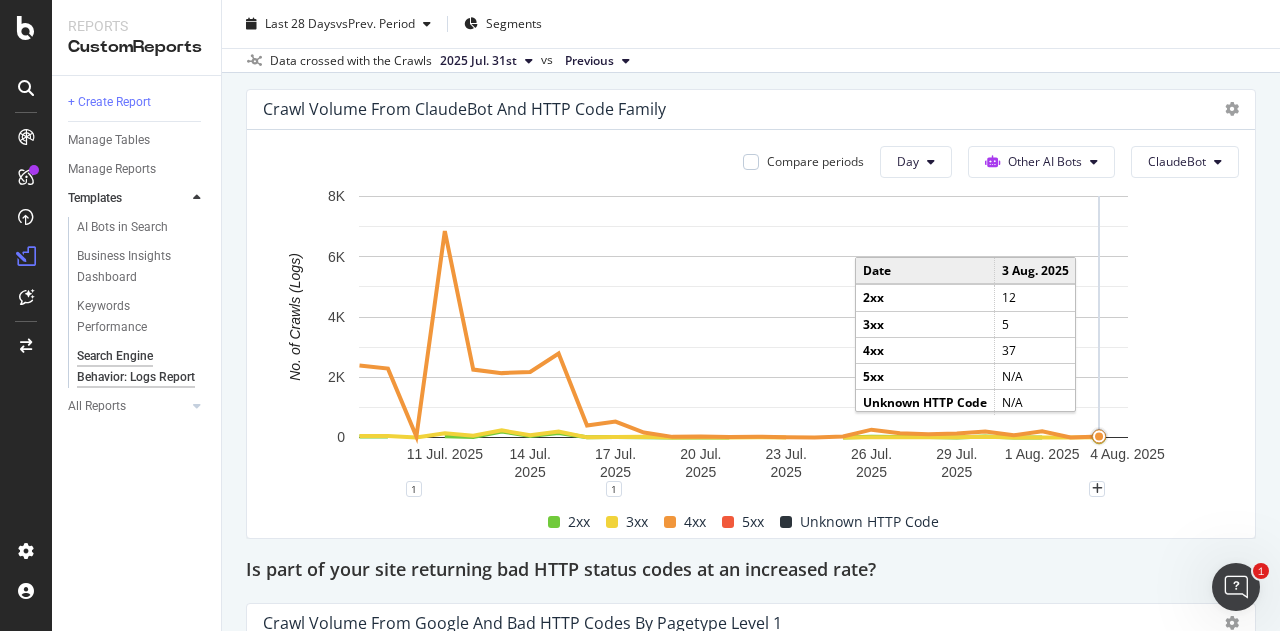 click 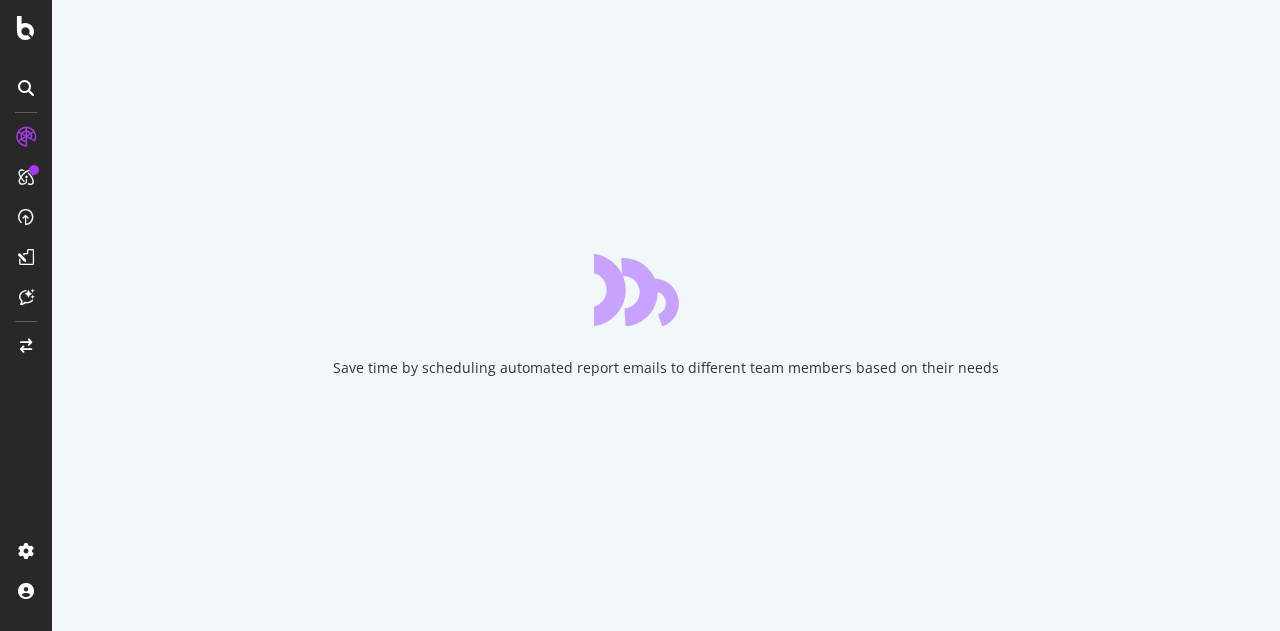 scroll, scrollTop: 0, scrollLeft: 0, axis: both 